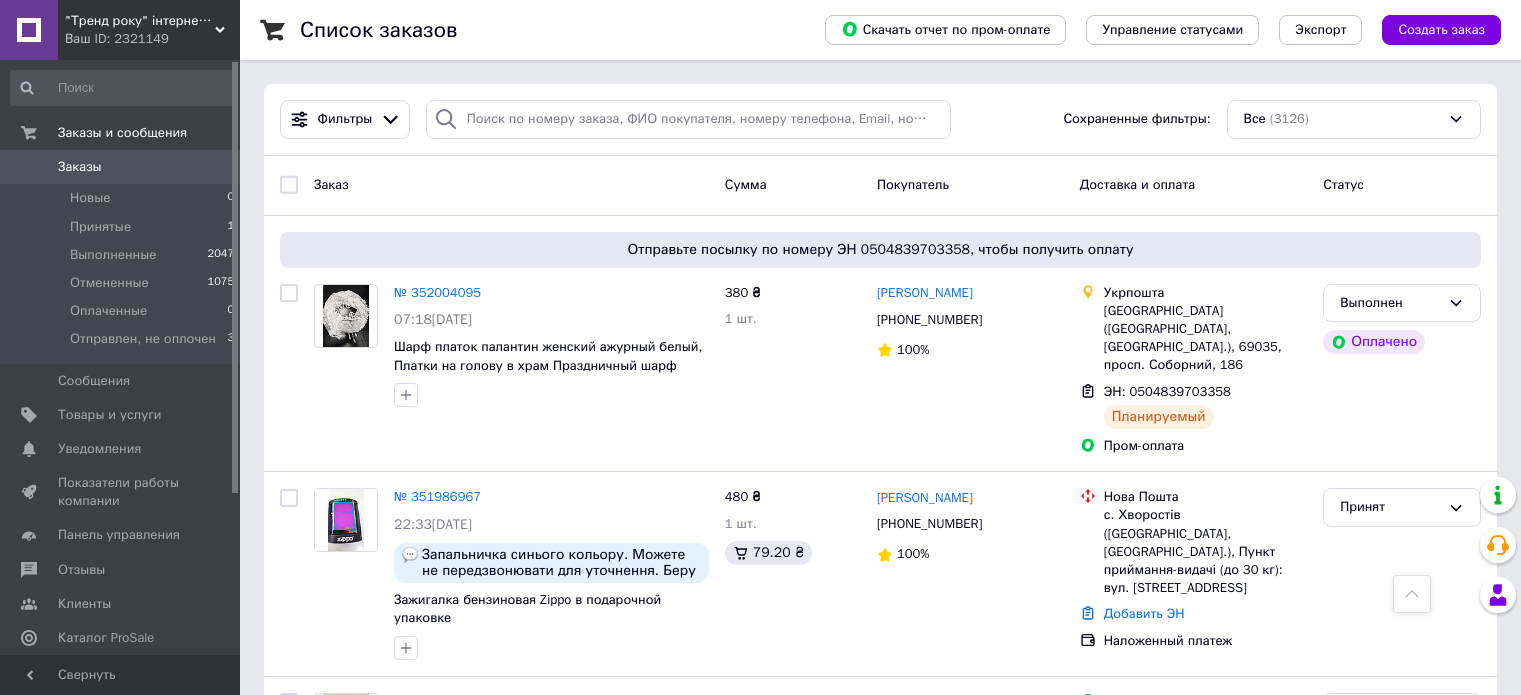 scroll, scrollTop: 1600, scrollLeft: 0, axis: vertical 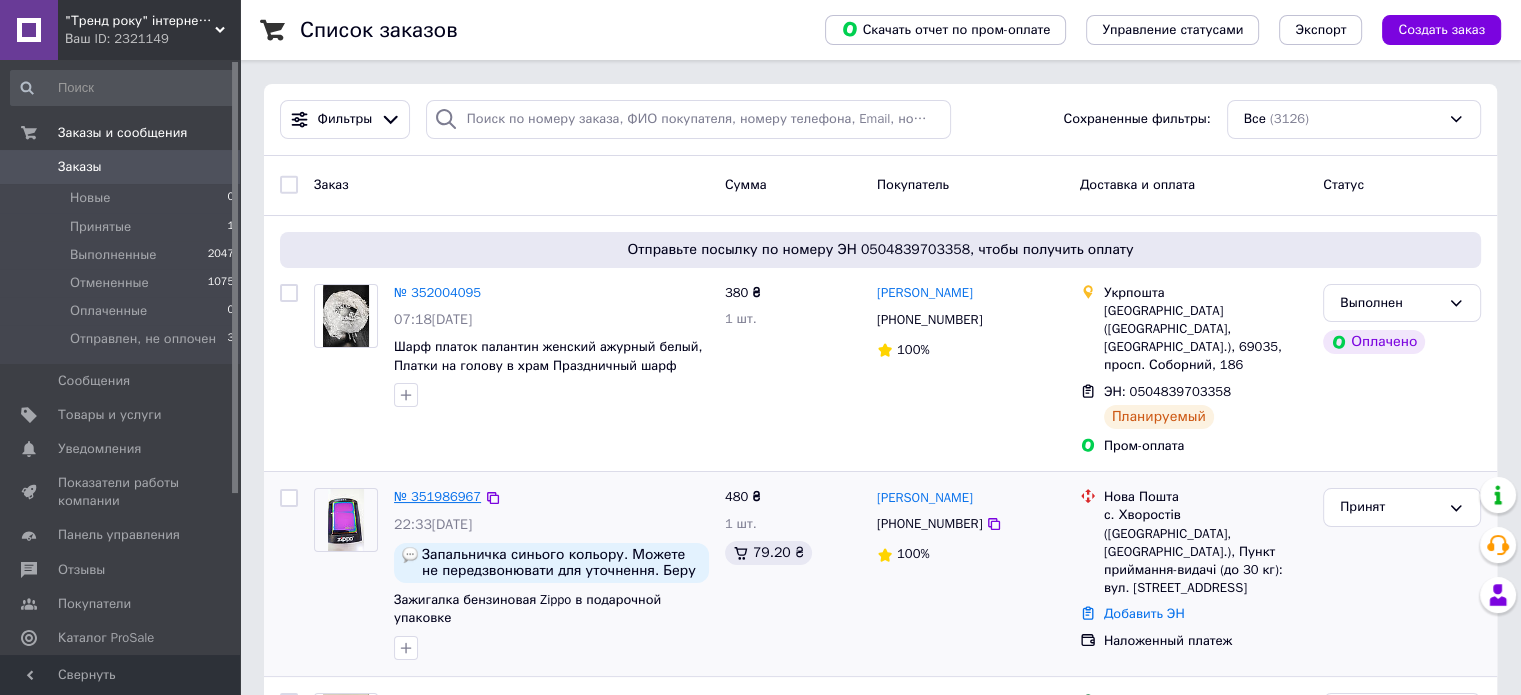 click on "№ 351986967" at bounding box center (437, 496) 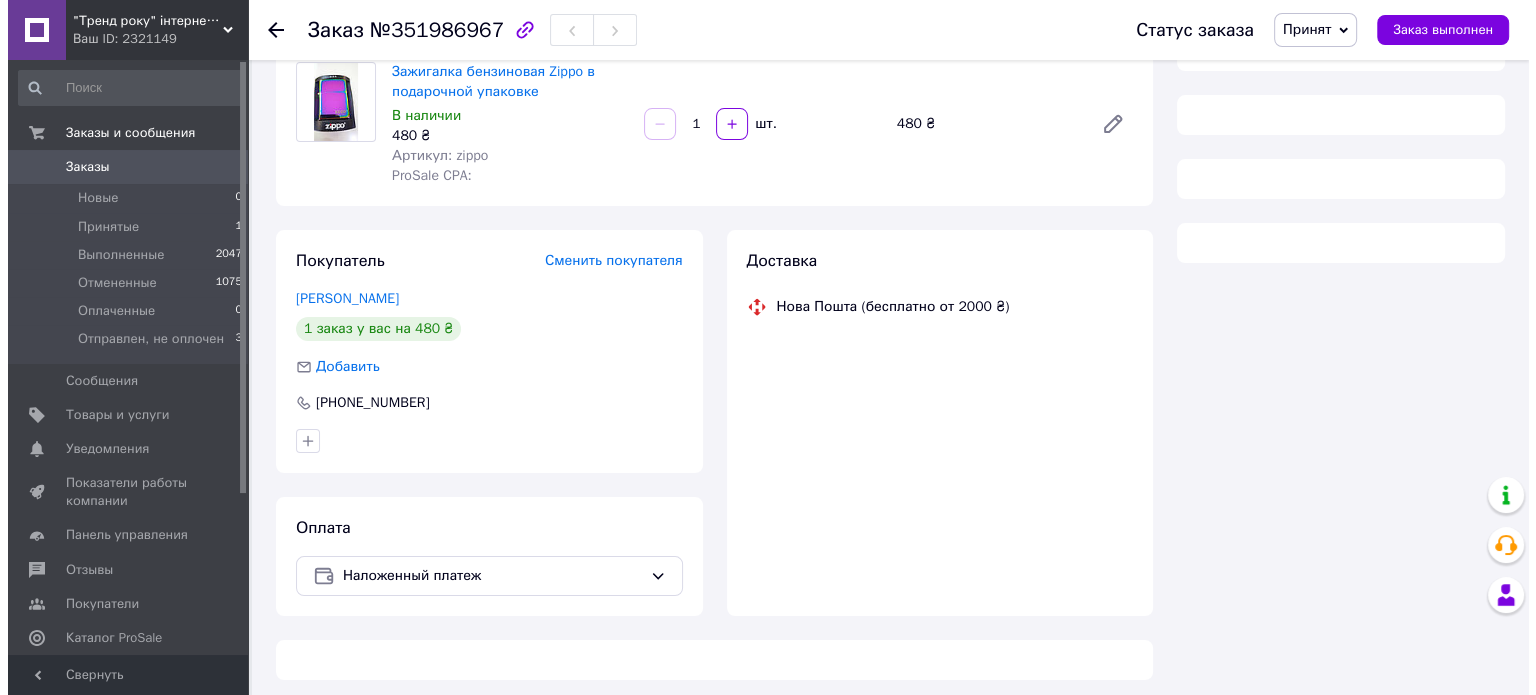 scroll, scrollTop: 211, scrollLeft: 0, axis: vertical 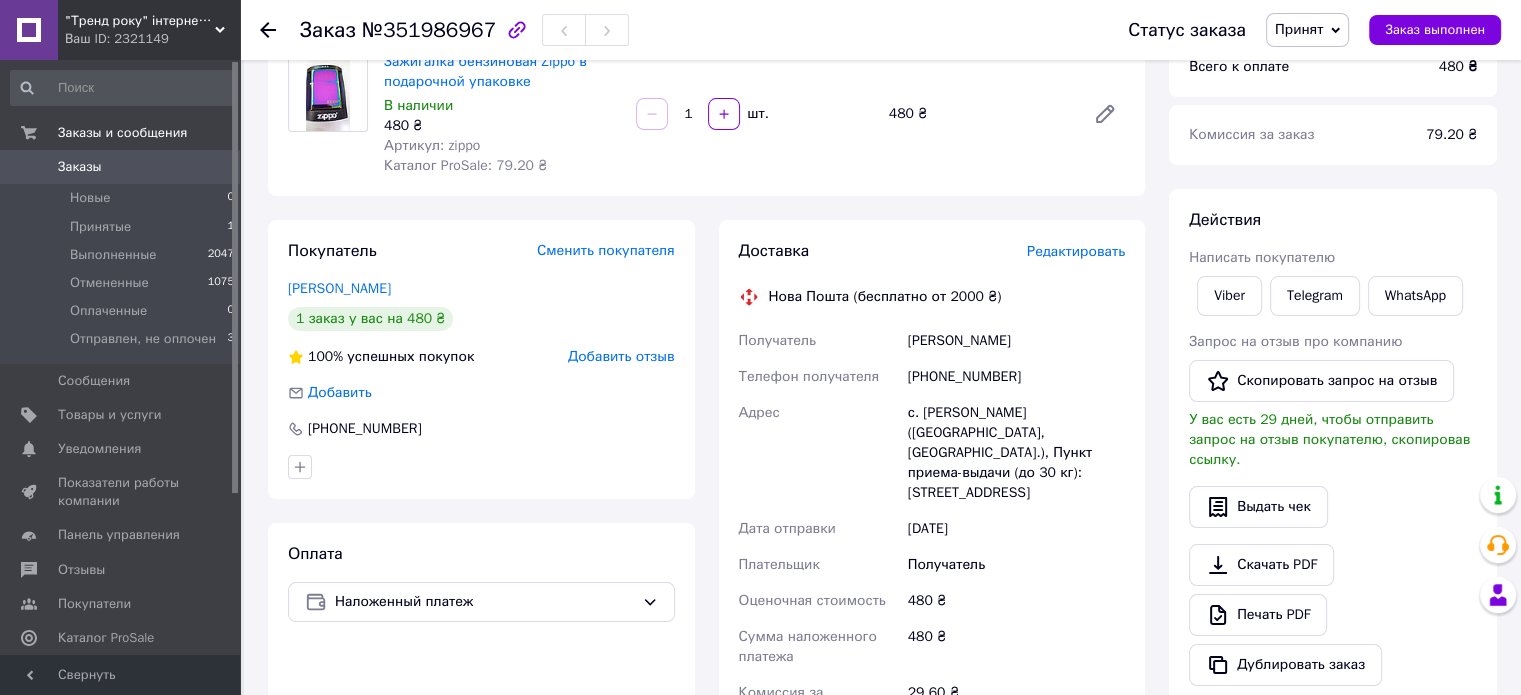 click on "Редактировать" at bounding box center (1076, 251) 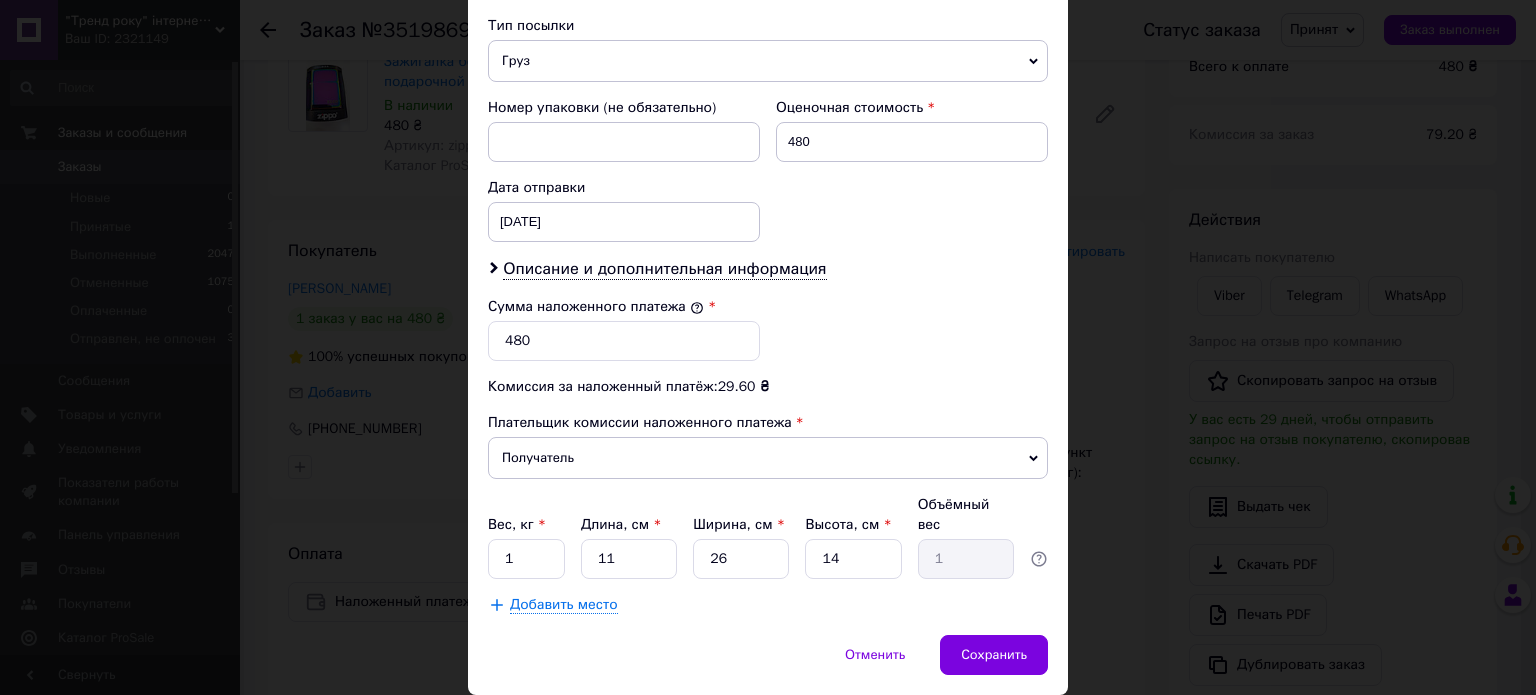 scroll, scrollTop: 824, scrollLeft: 0, axis: vertical 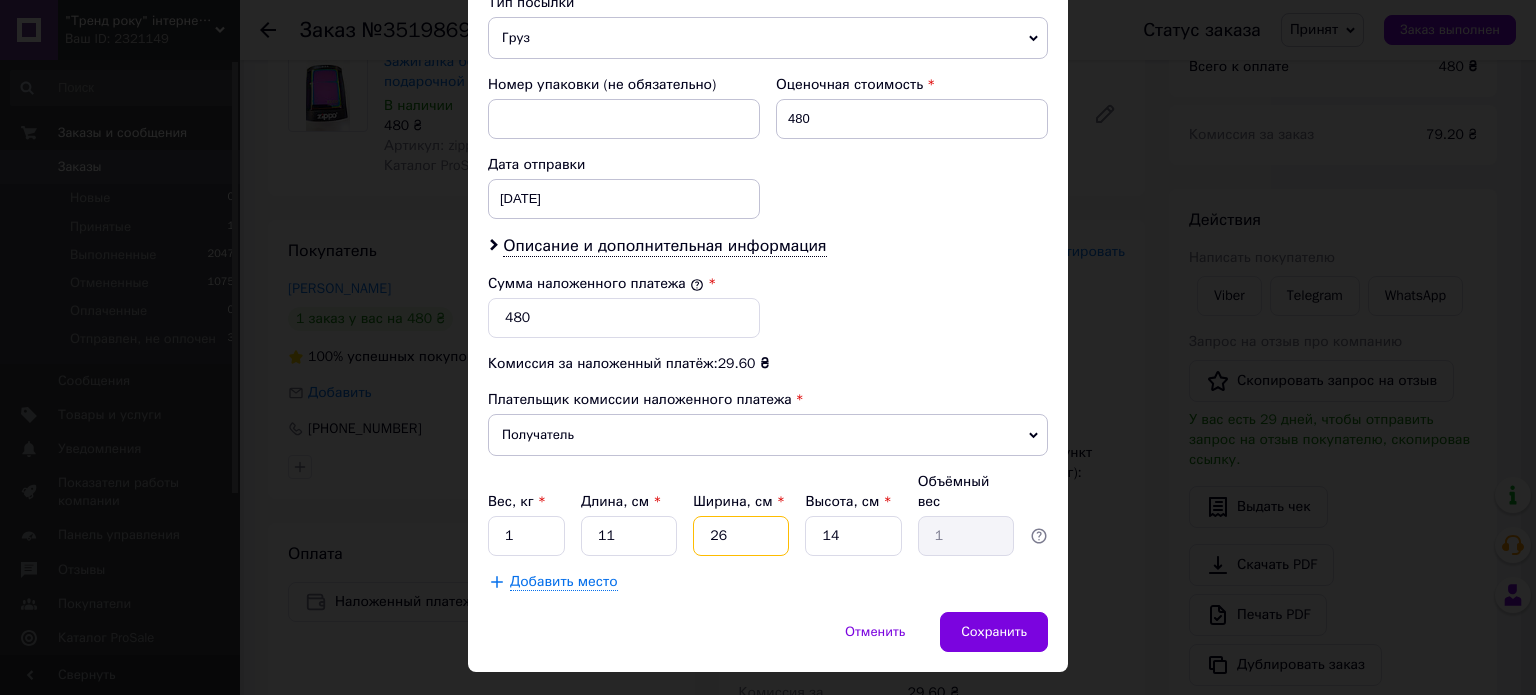click on "26" at bounding box center [741, 536] 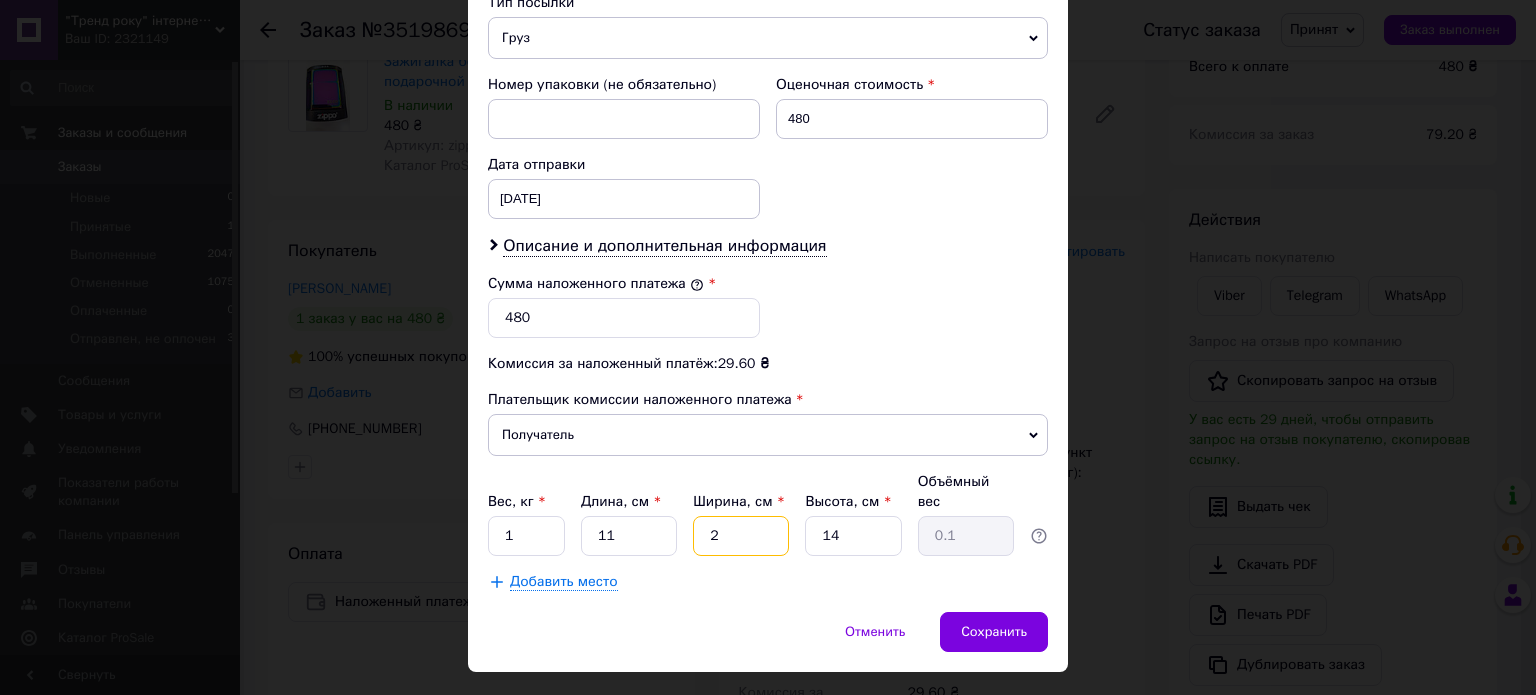 type 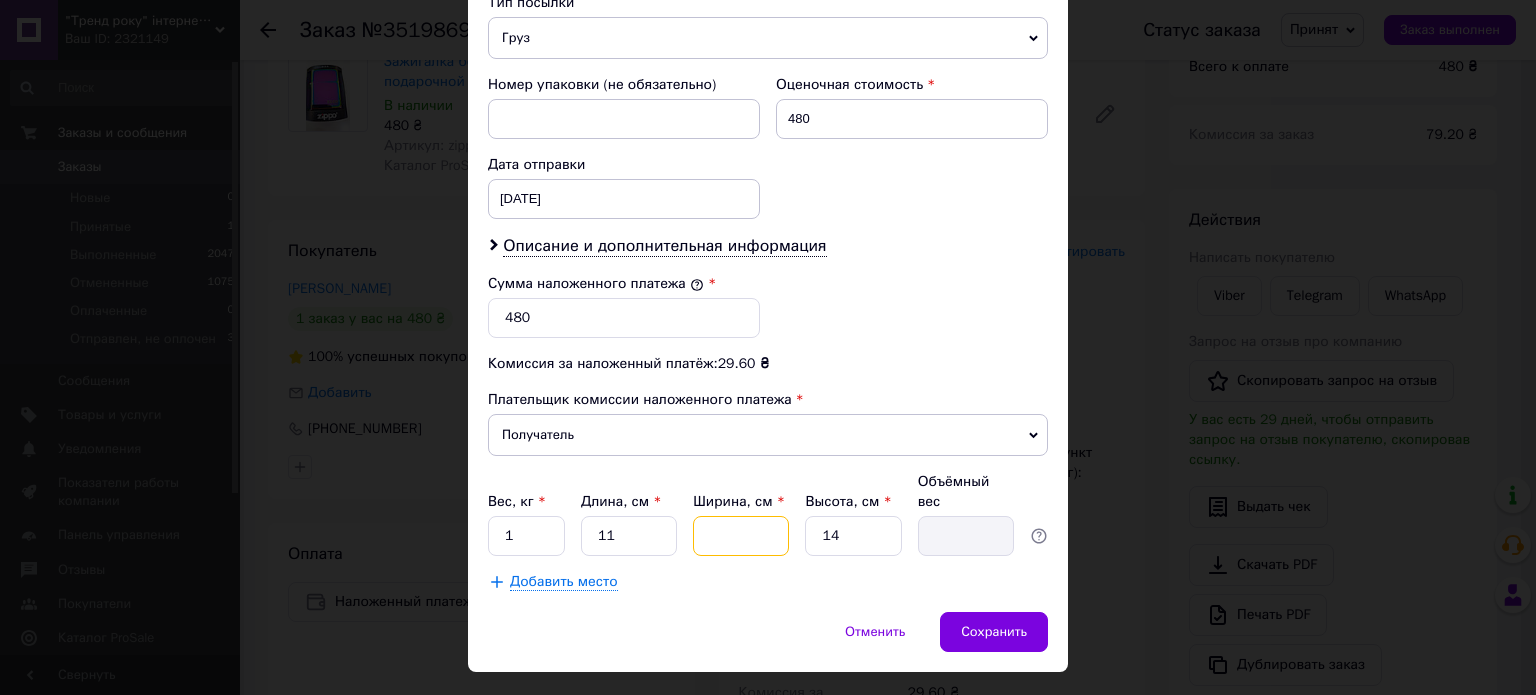 type on "1" 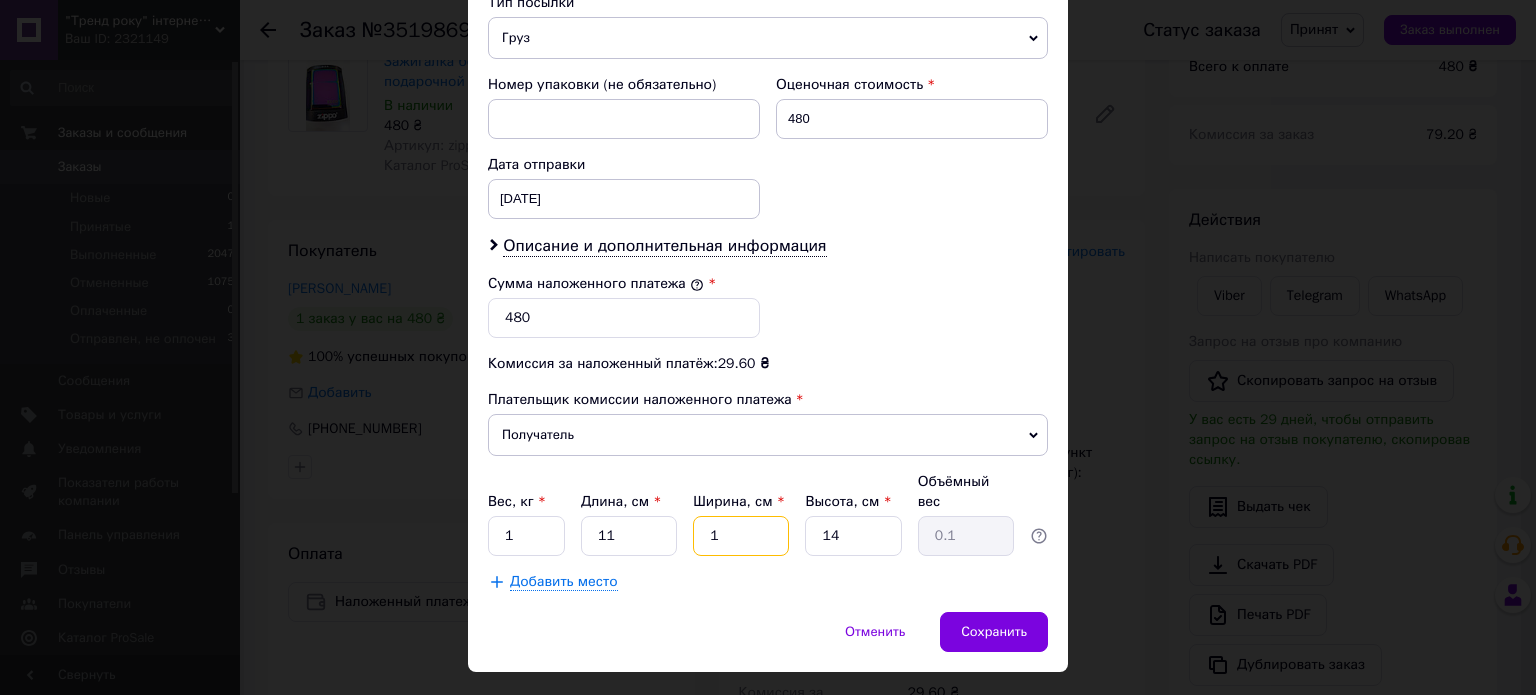 type on "10" 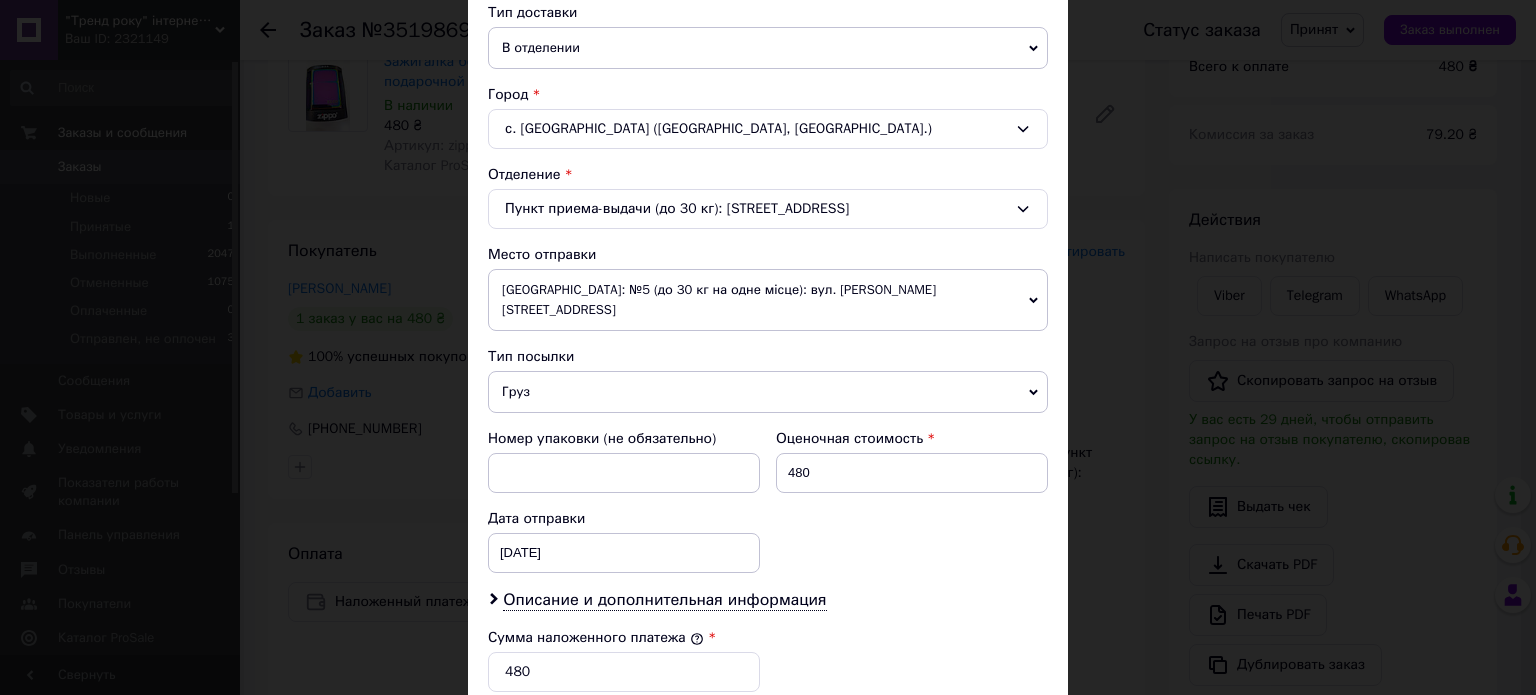 scroll, scrollTop: 424, scrollLeft: 0, axis: vertical 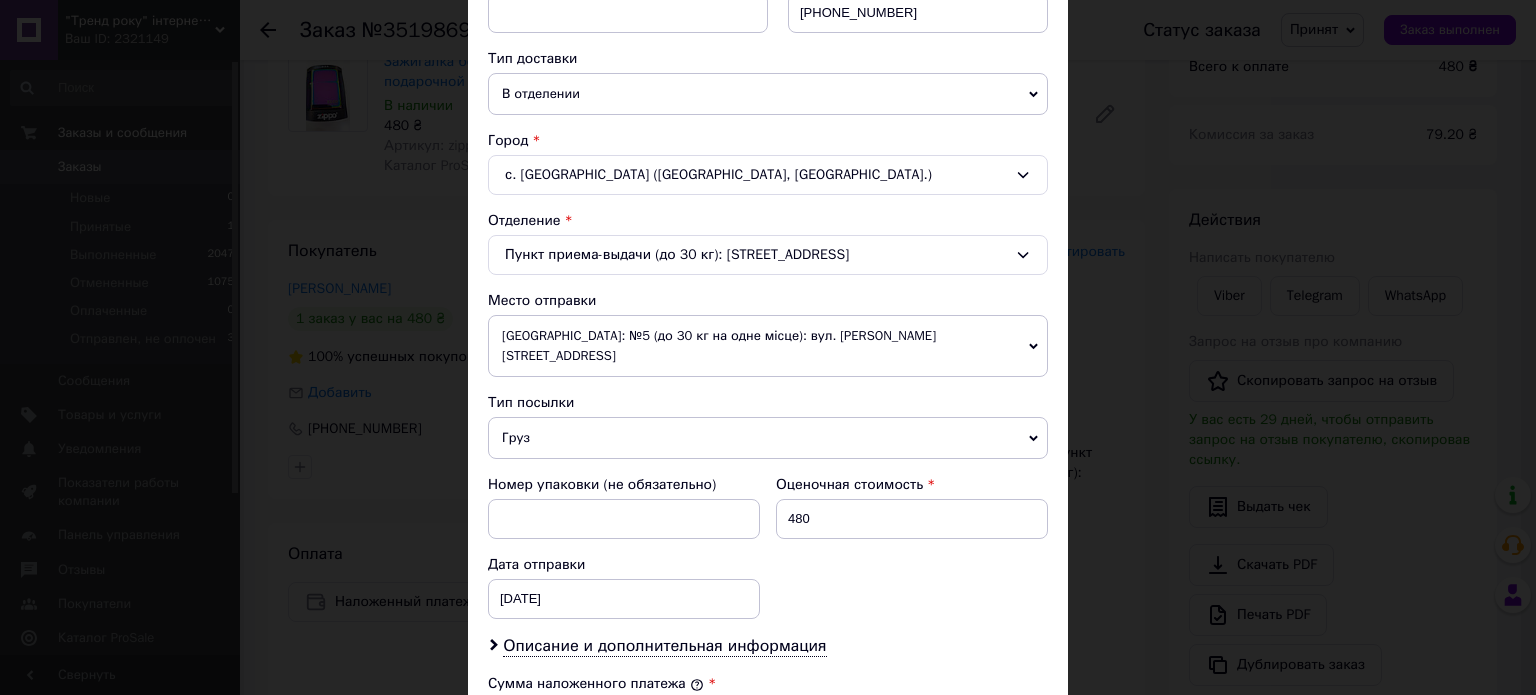 type on "10" 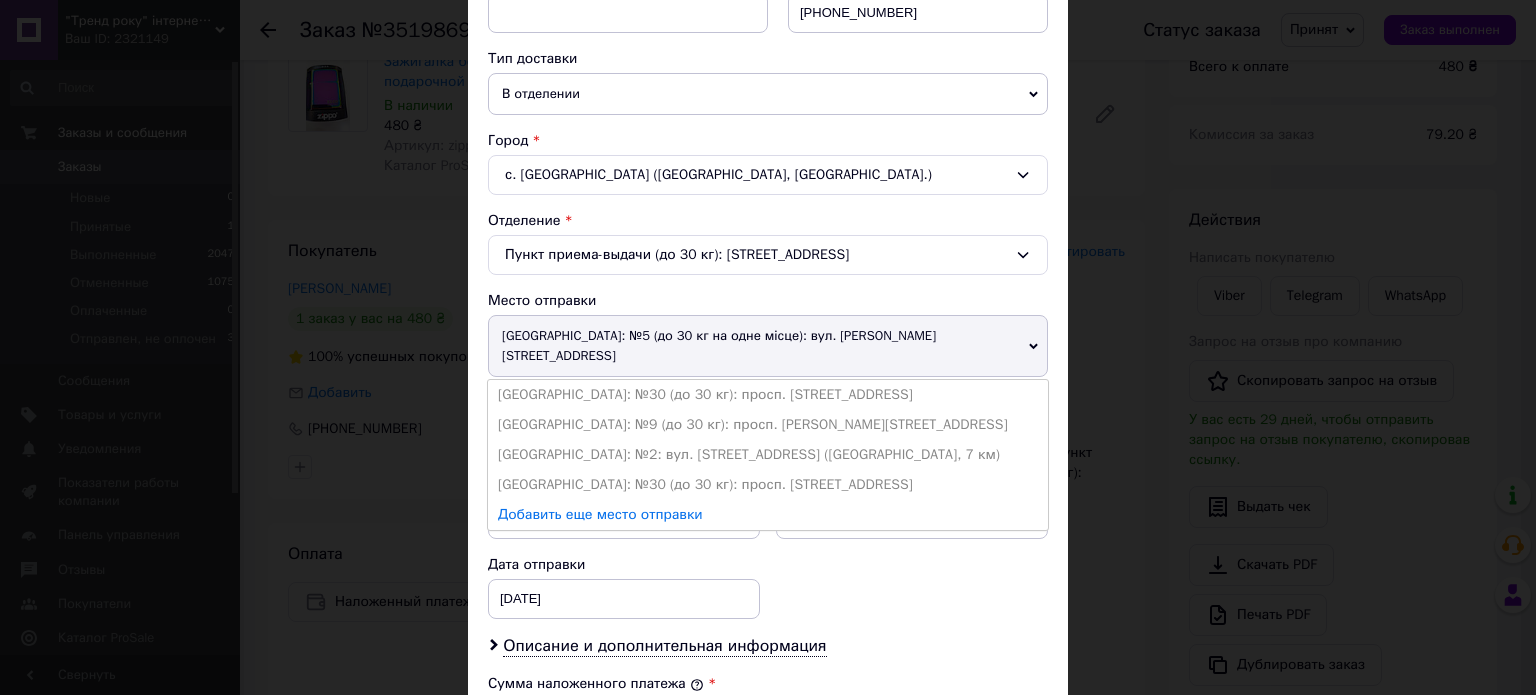 click on "Вінниця: №30 (до 30 кг): просп. Юності, 45Б" at bounding box center (768, 395) 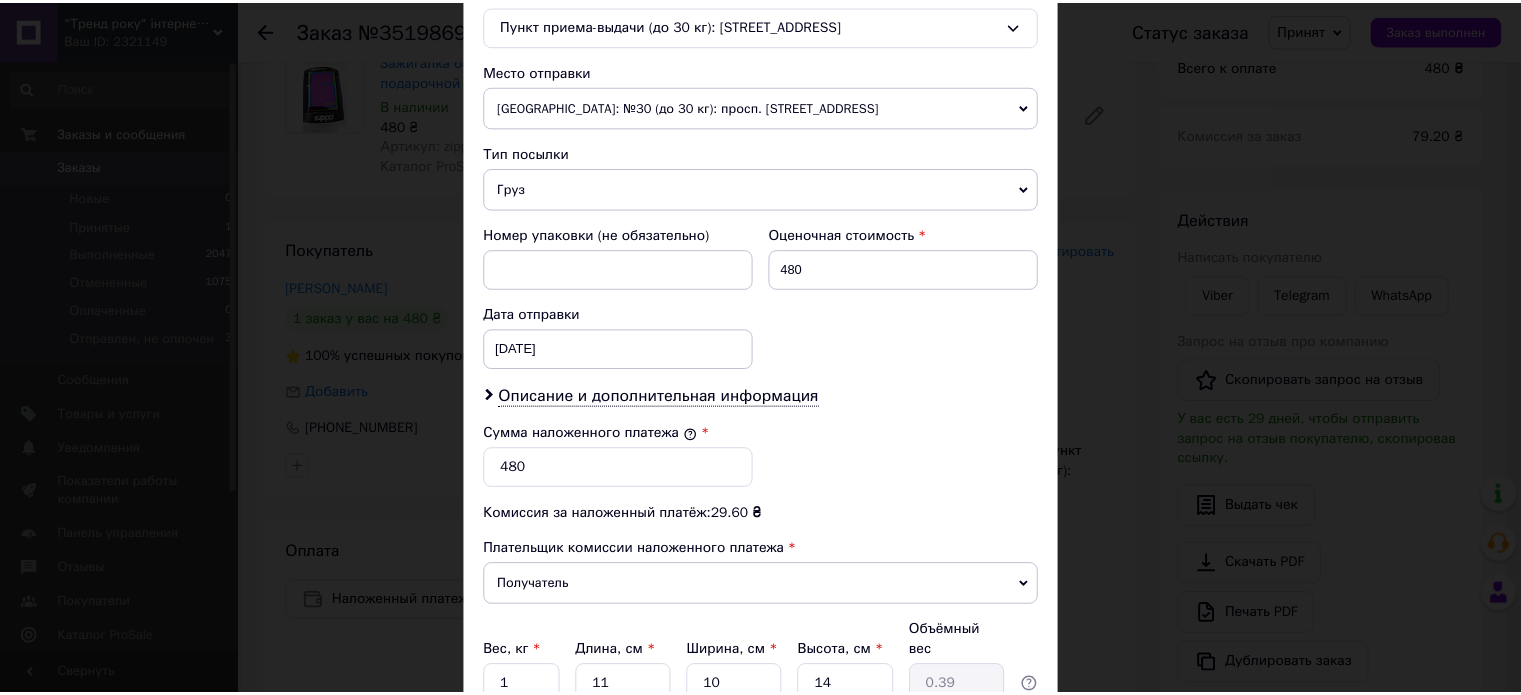 scroll, scrollTop: 824, scrollLeft: 0, axis: vertical 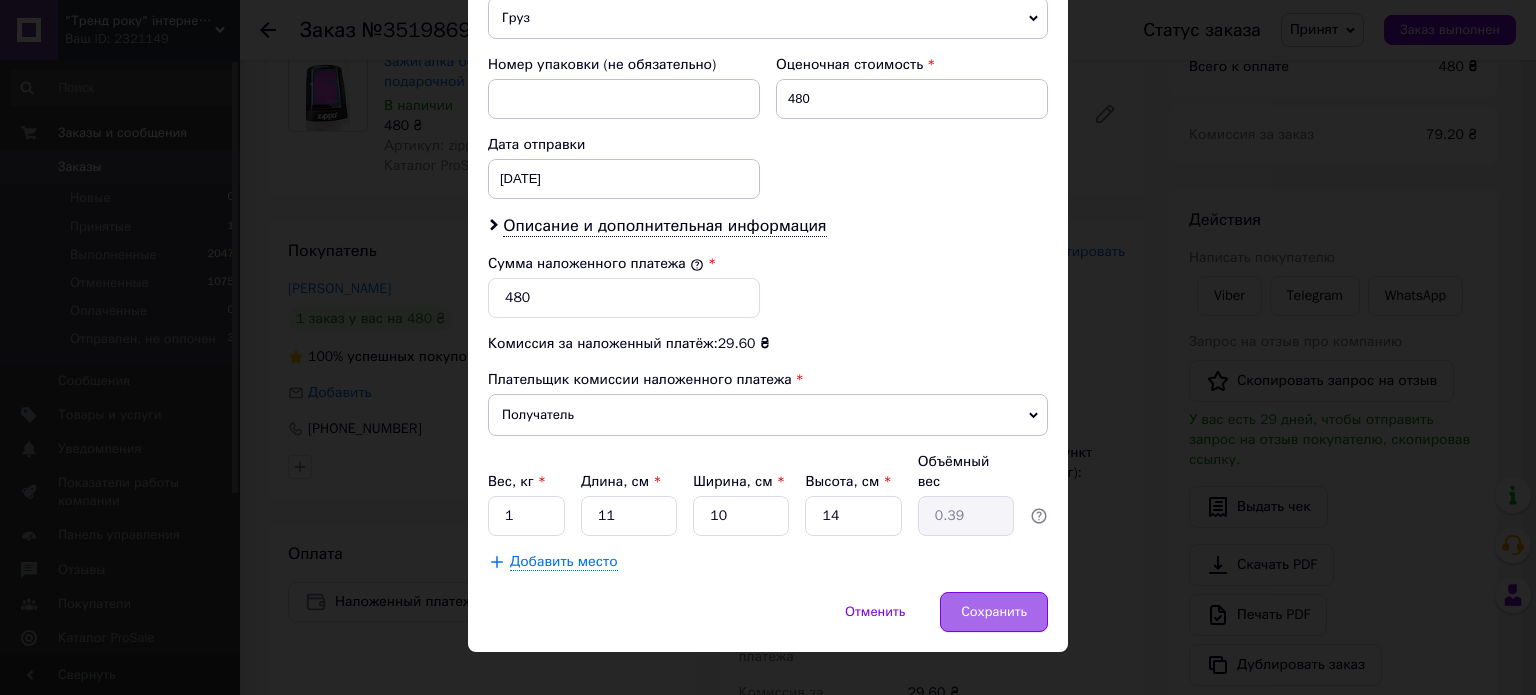 click on "Сохранить" at bounding box center [994, 612] 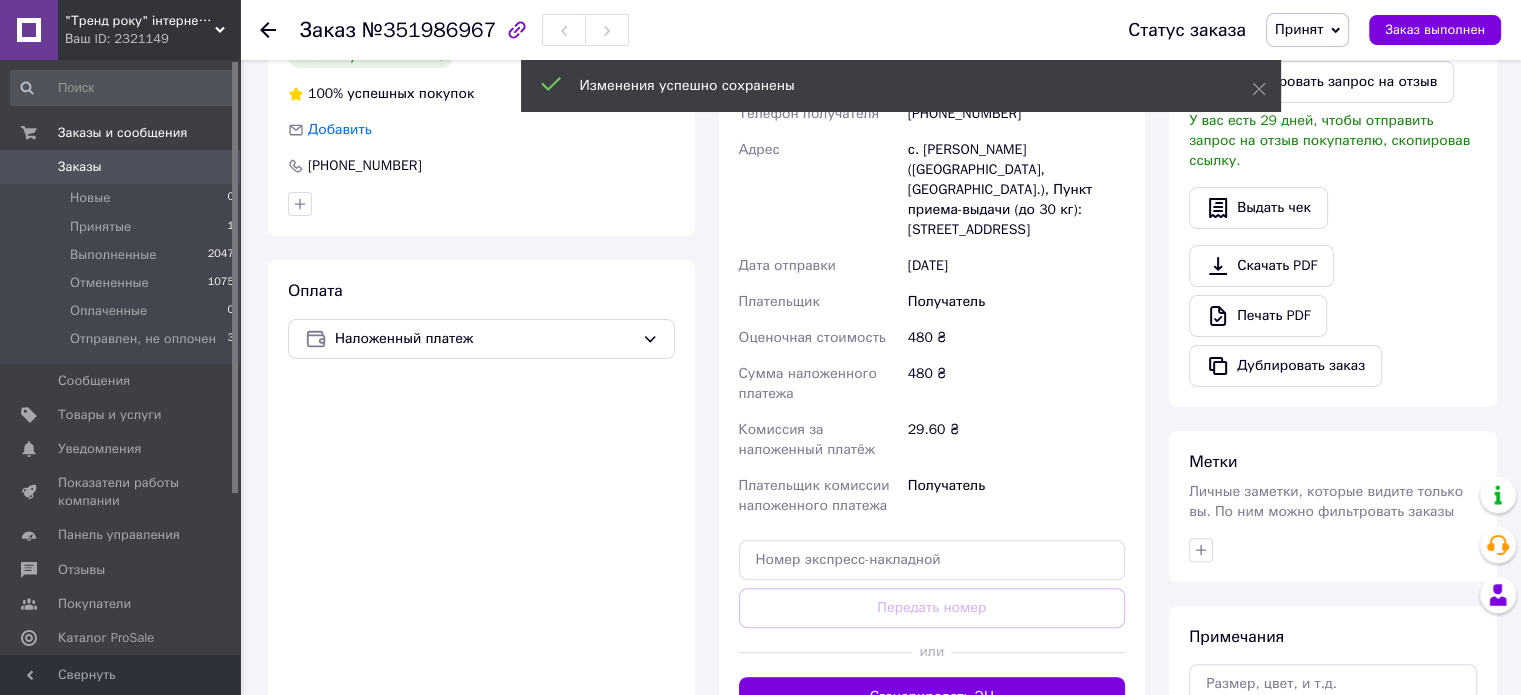 scroll, scrollTop: 511, scrollLeft: 0, axis: vertical 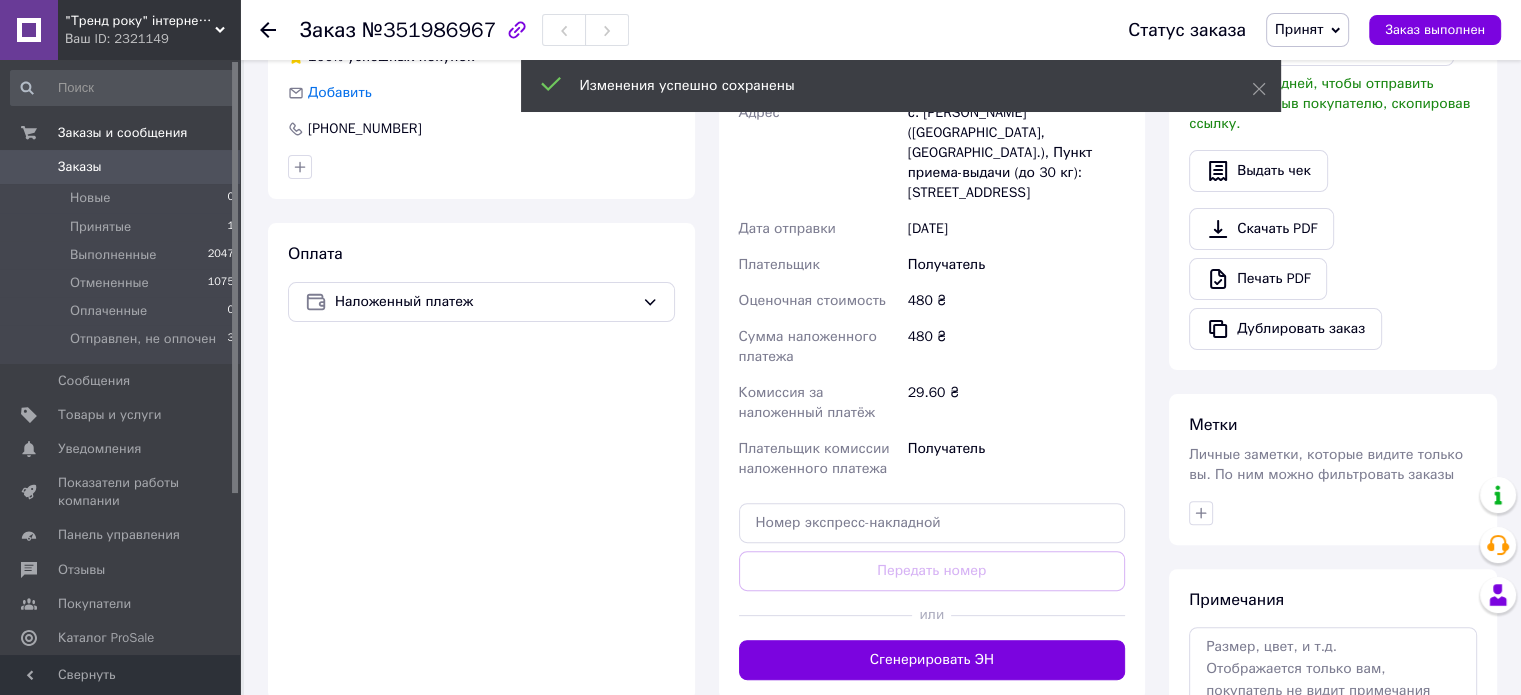 click on "Сгенерировать ЭН" at bounding box center [932, 660] 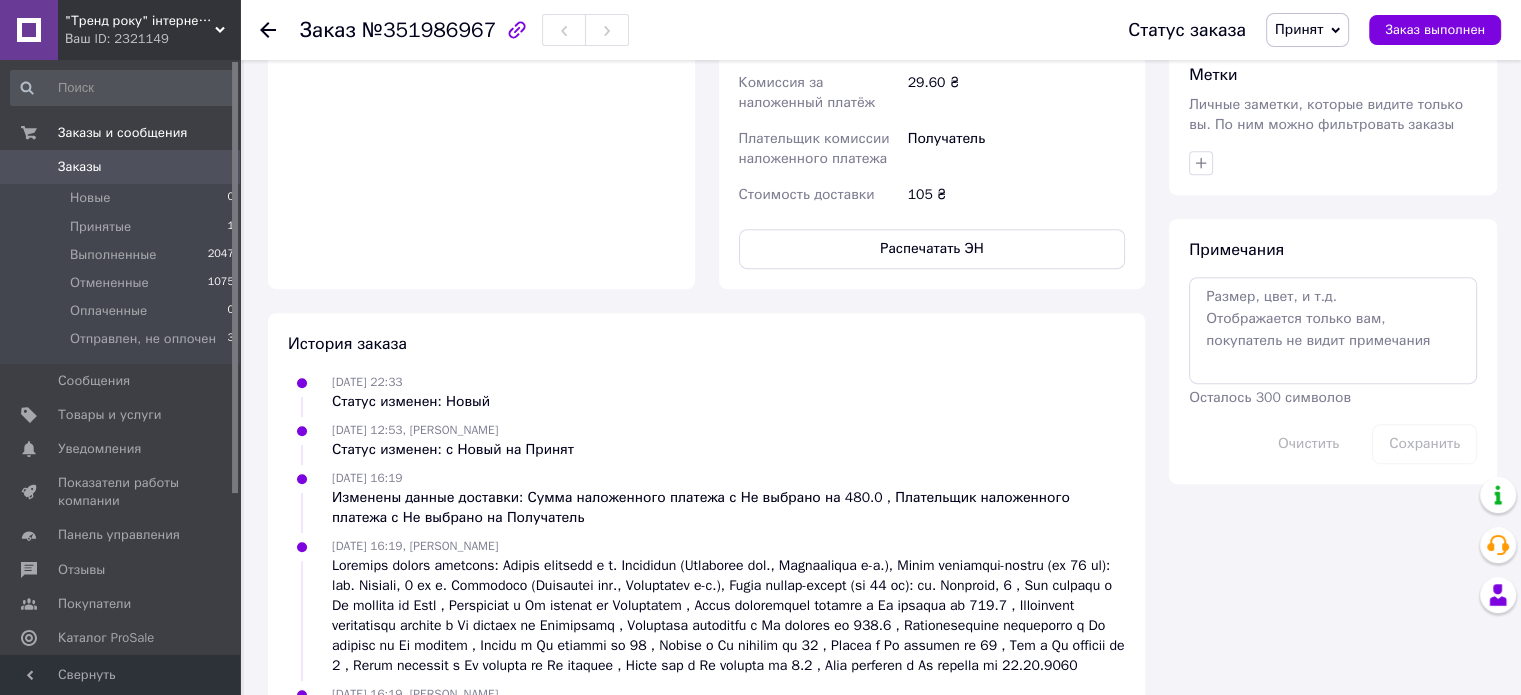 scroll, scrollTop: 911, scrollLeft: 0, axis: vertical 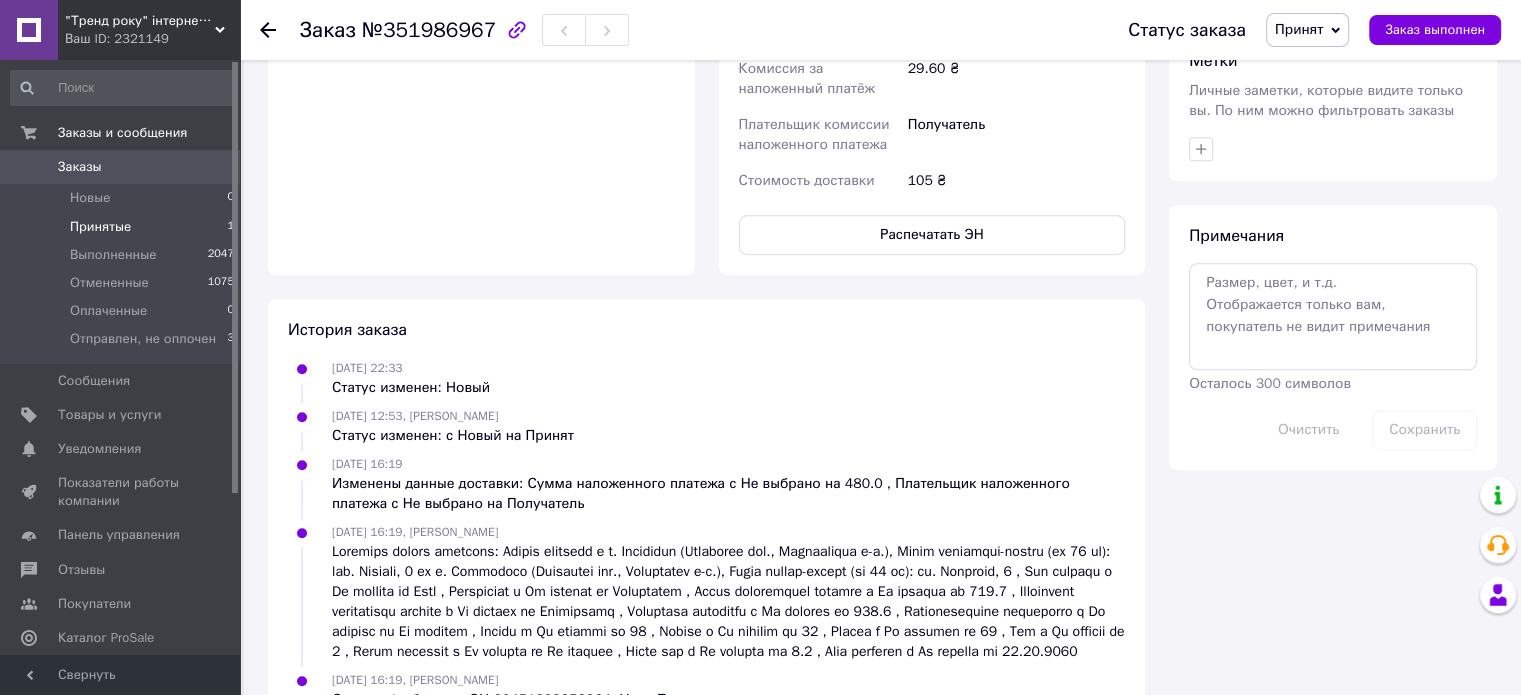 click on "Принятые 1" at bounding box center [123, 227] 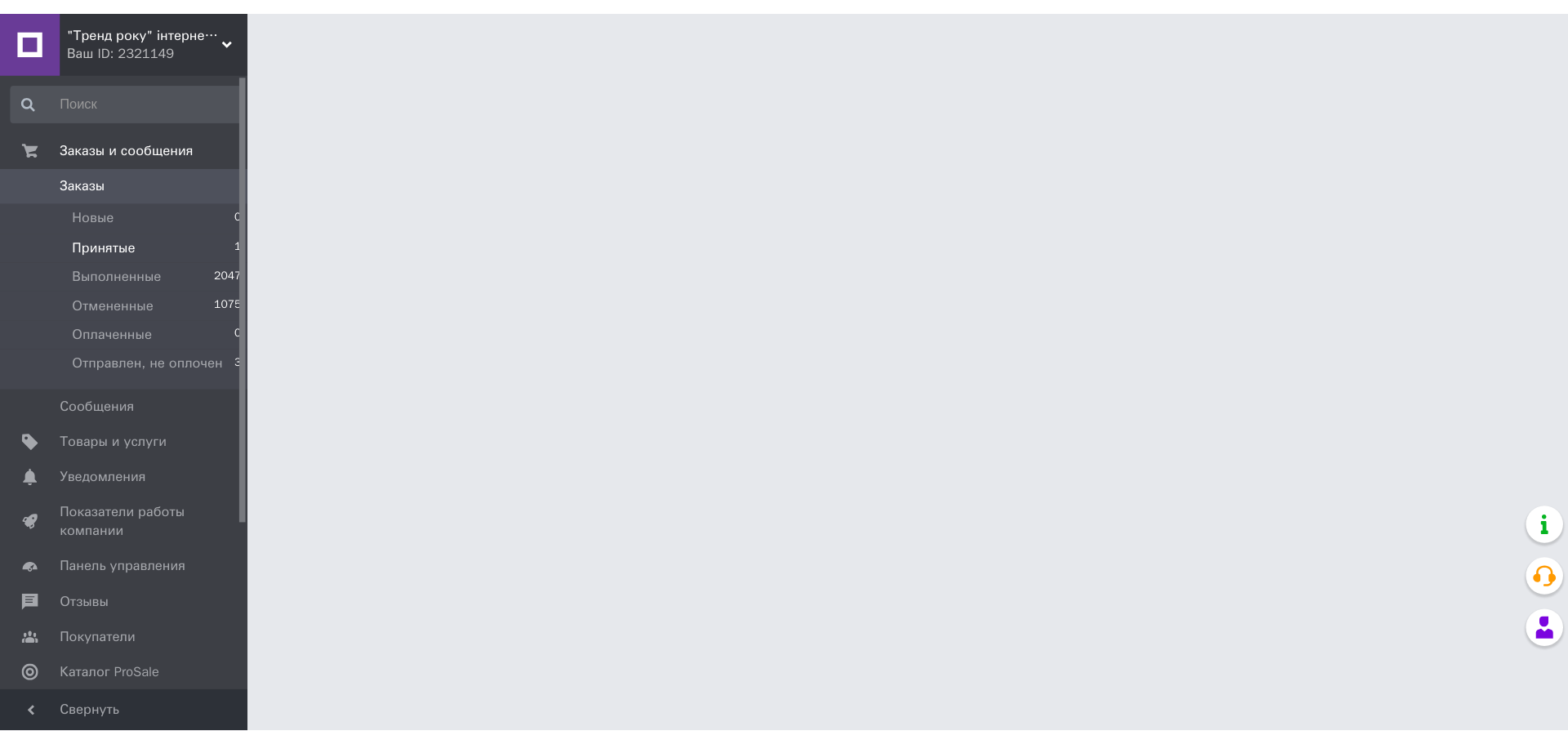 scroll, scrollTop: 0, scrollLeft: 0, axis: both 